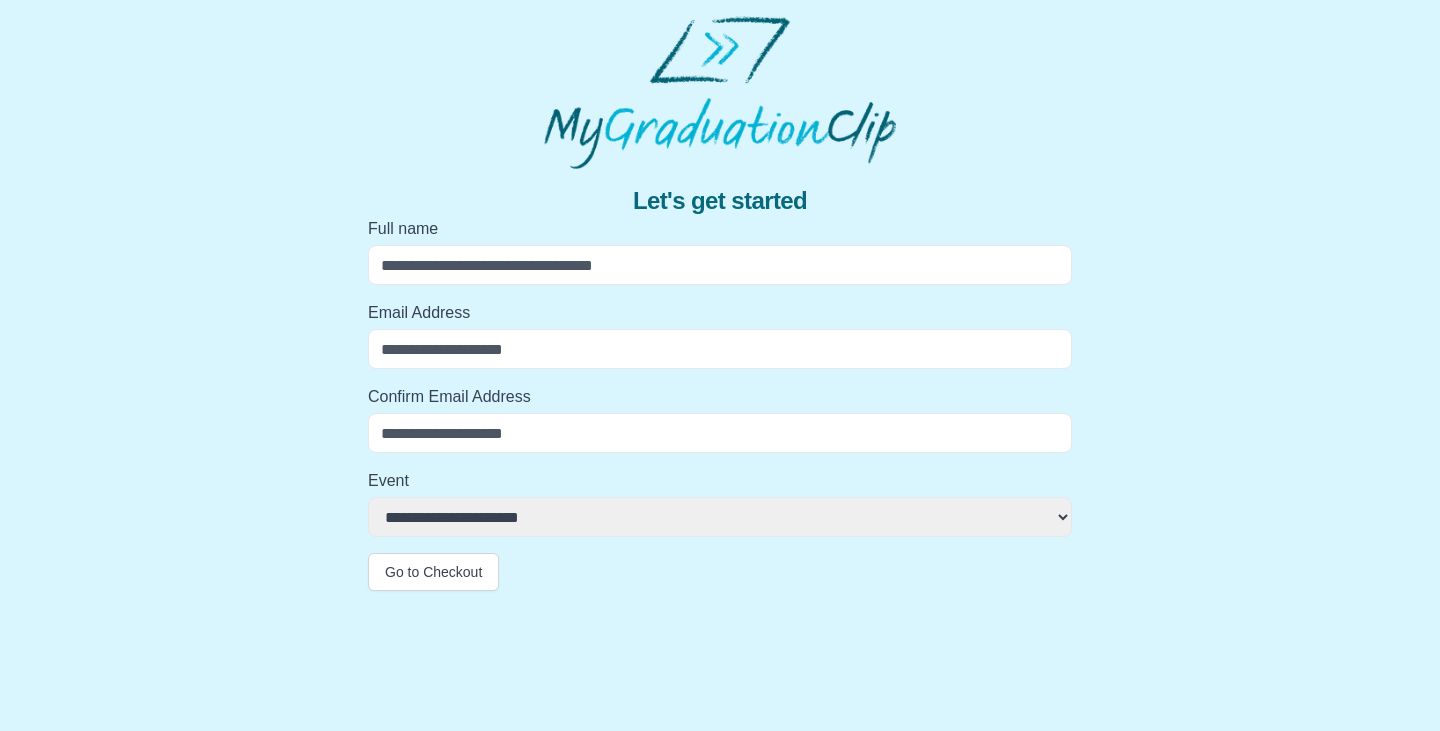 scroll, scrollTop: 0, scrollLeft: 0, axis: both 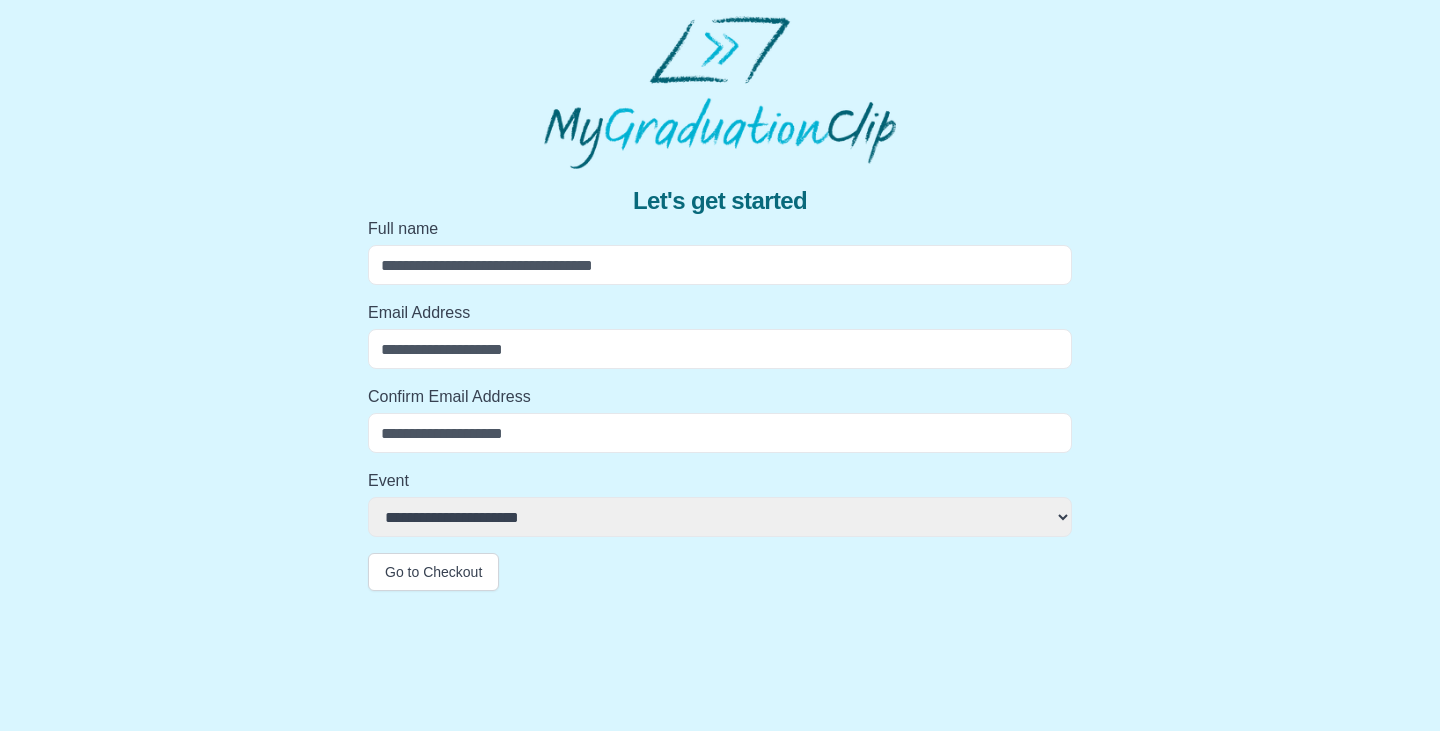 click on "**********" at bounding box center (720, 517) 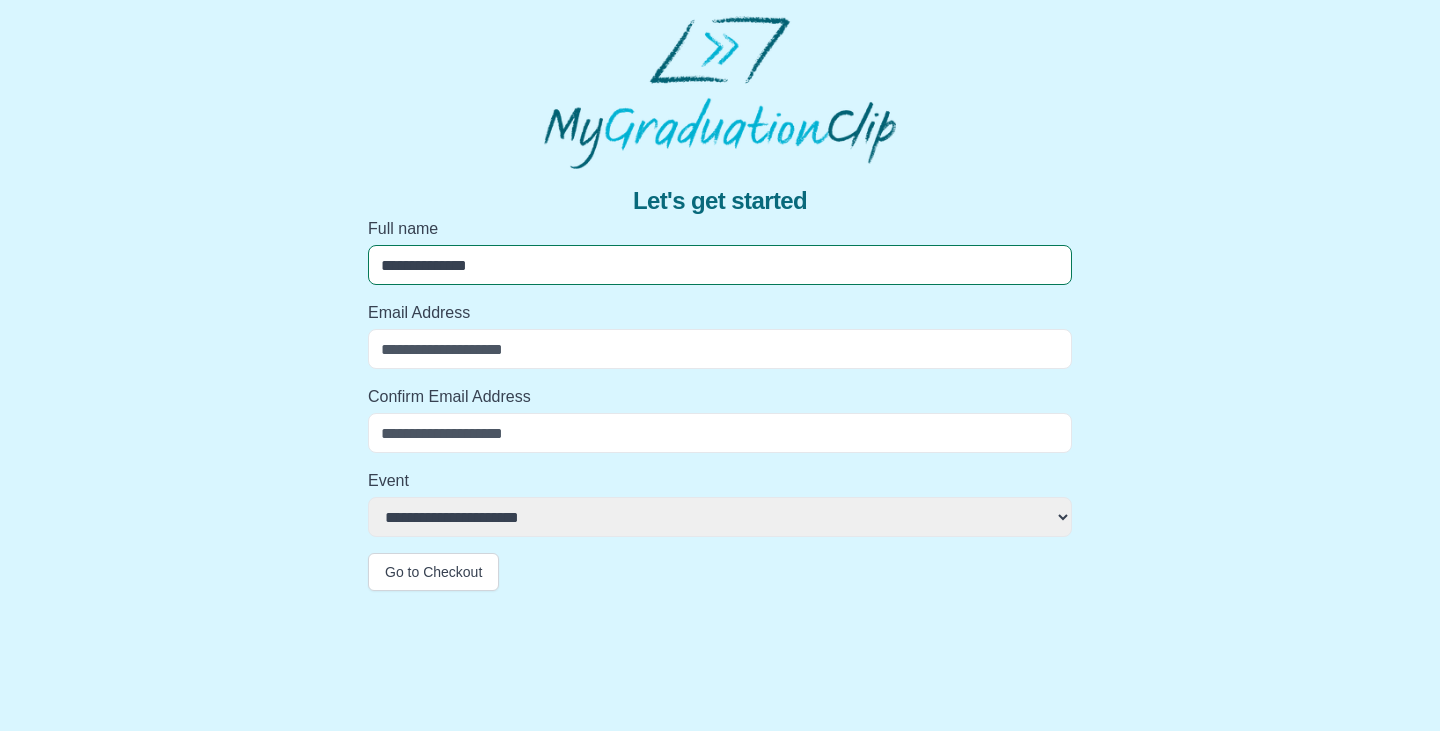 type on "**********" 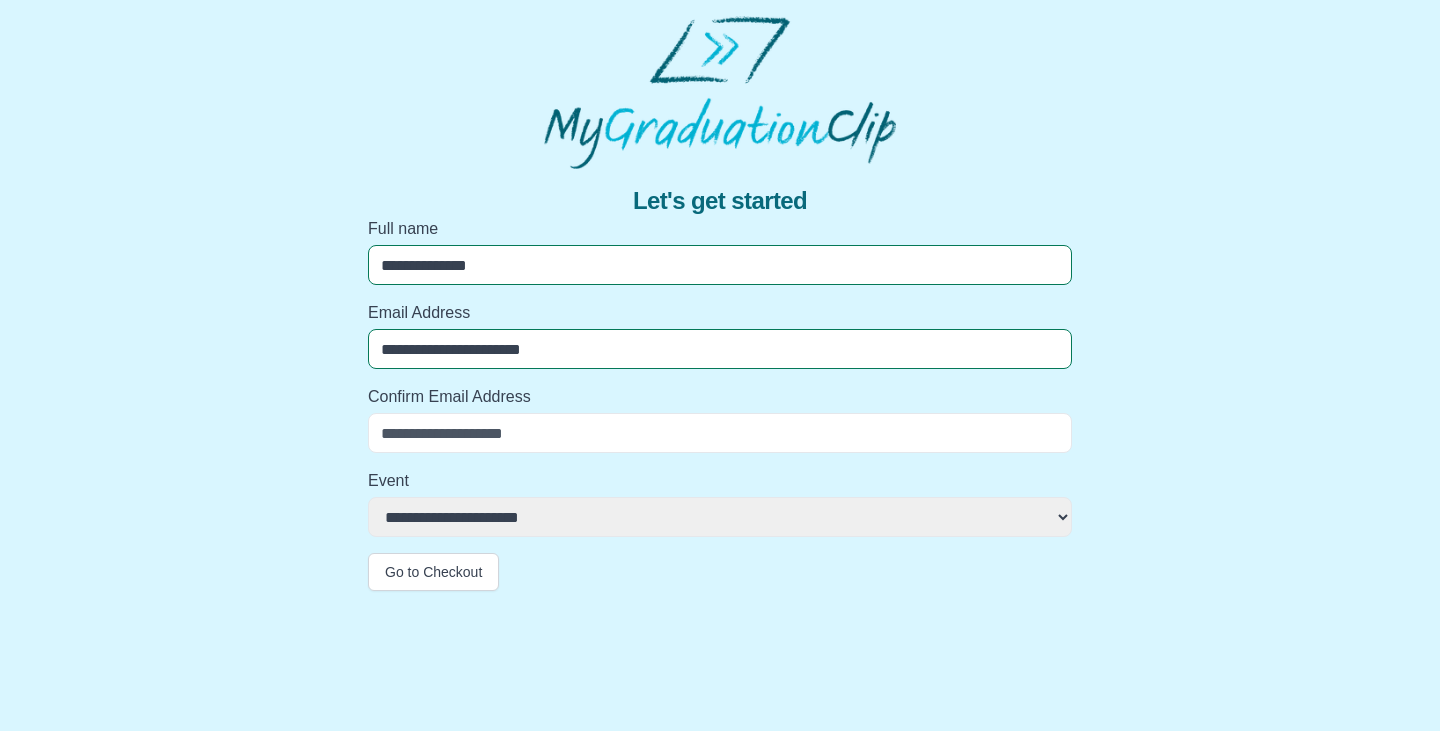 click on "Confirm Email Address" at bounding box center (720, 433) 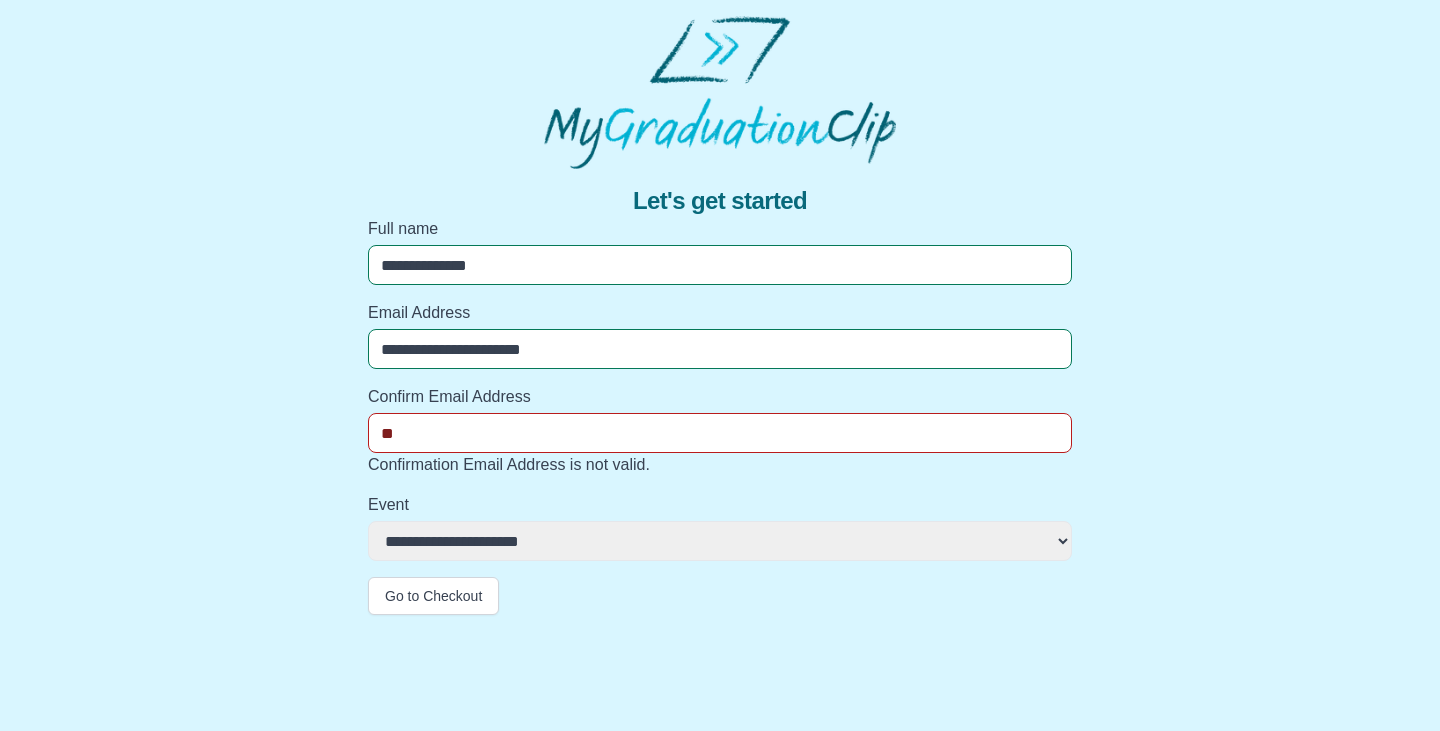 type on "*" 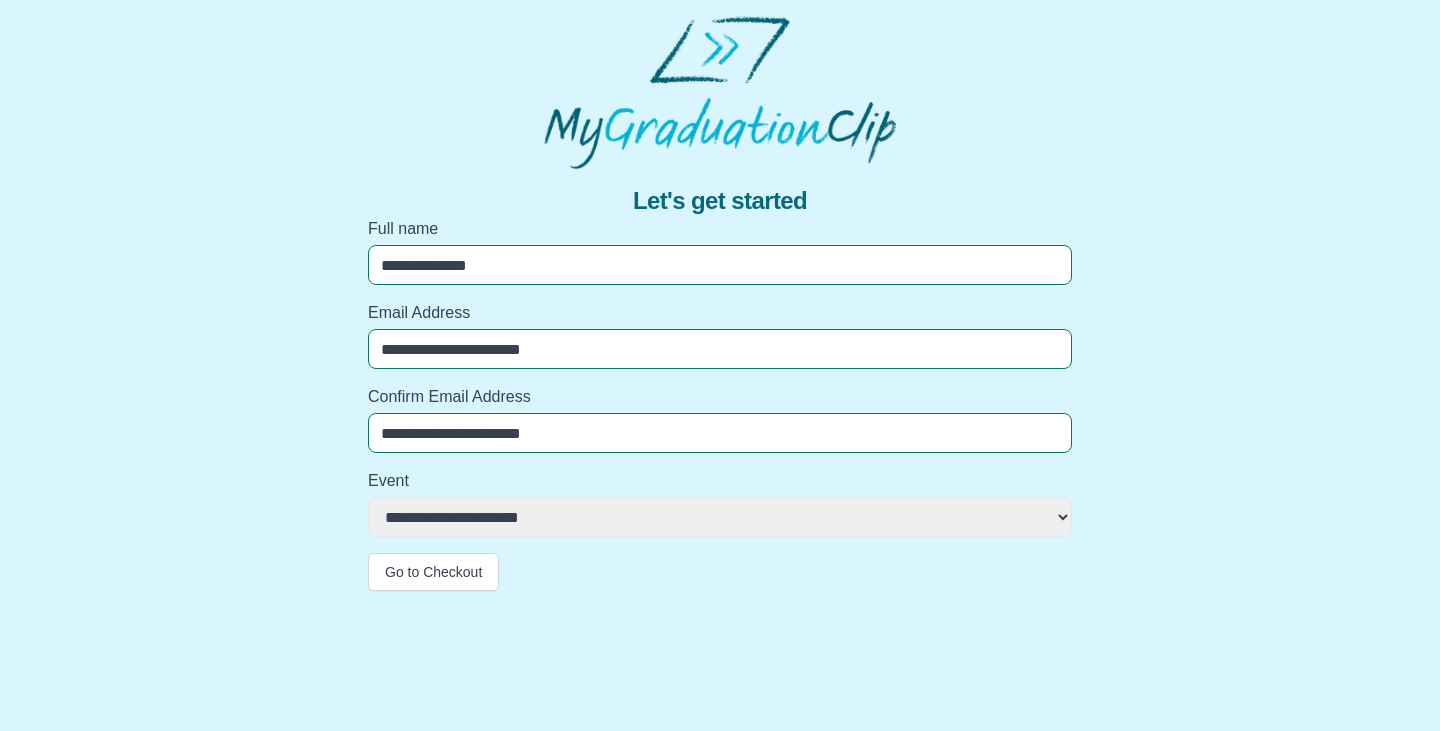 type on "**********" 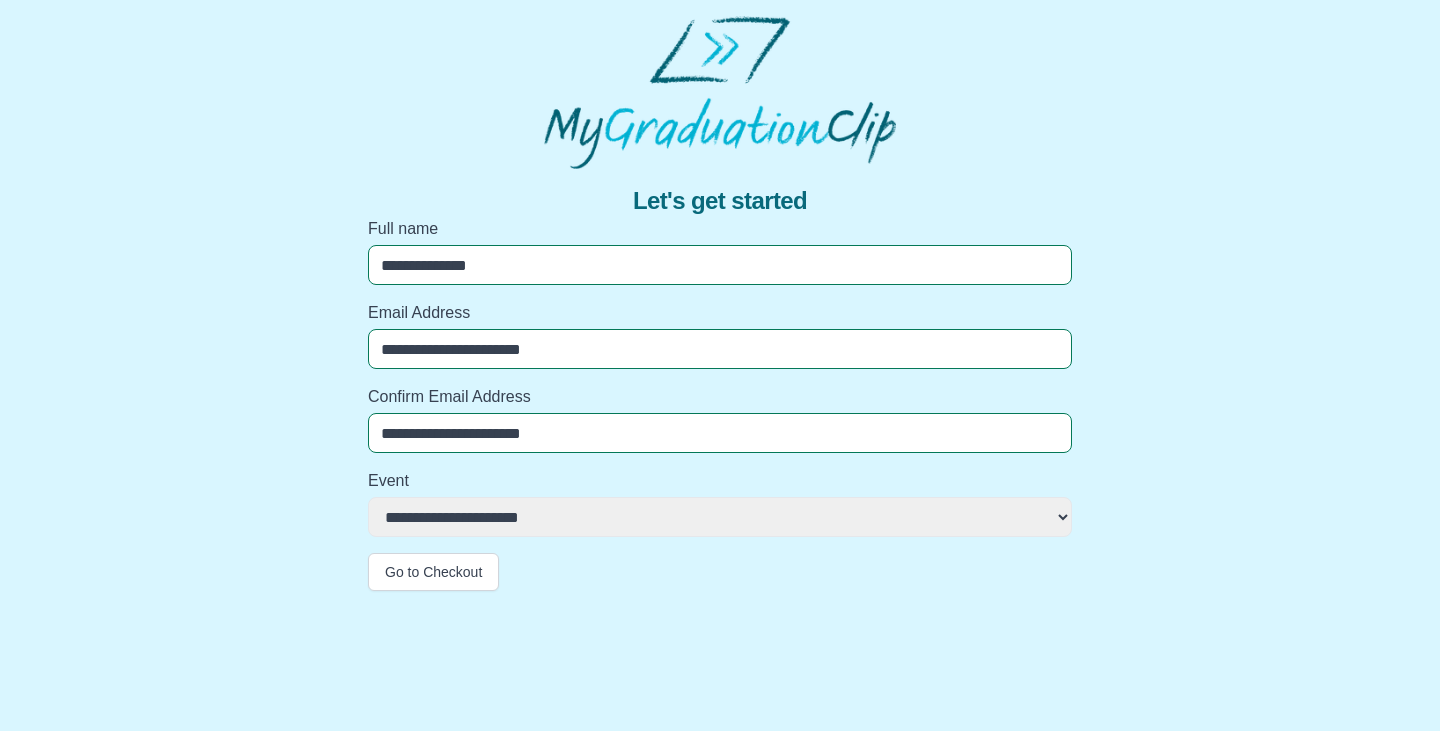 click on "**********" at bounding box center [720, 517] 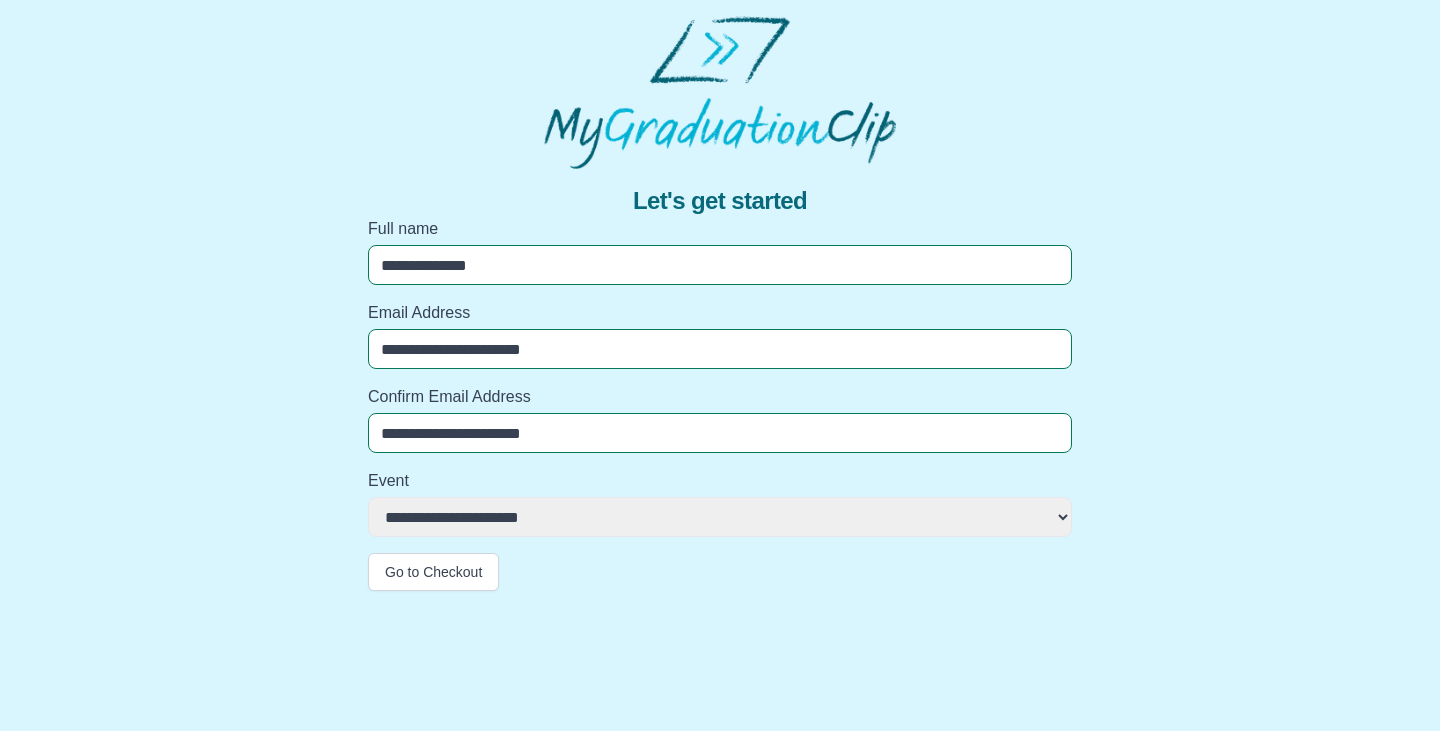 select on "**********" 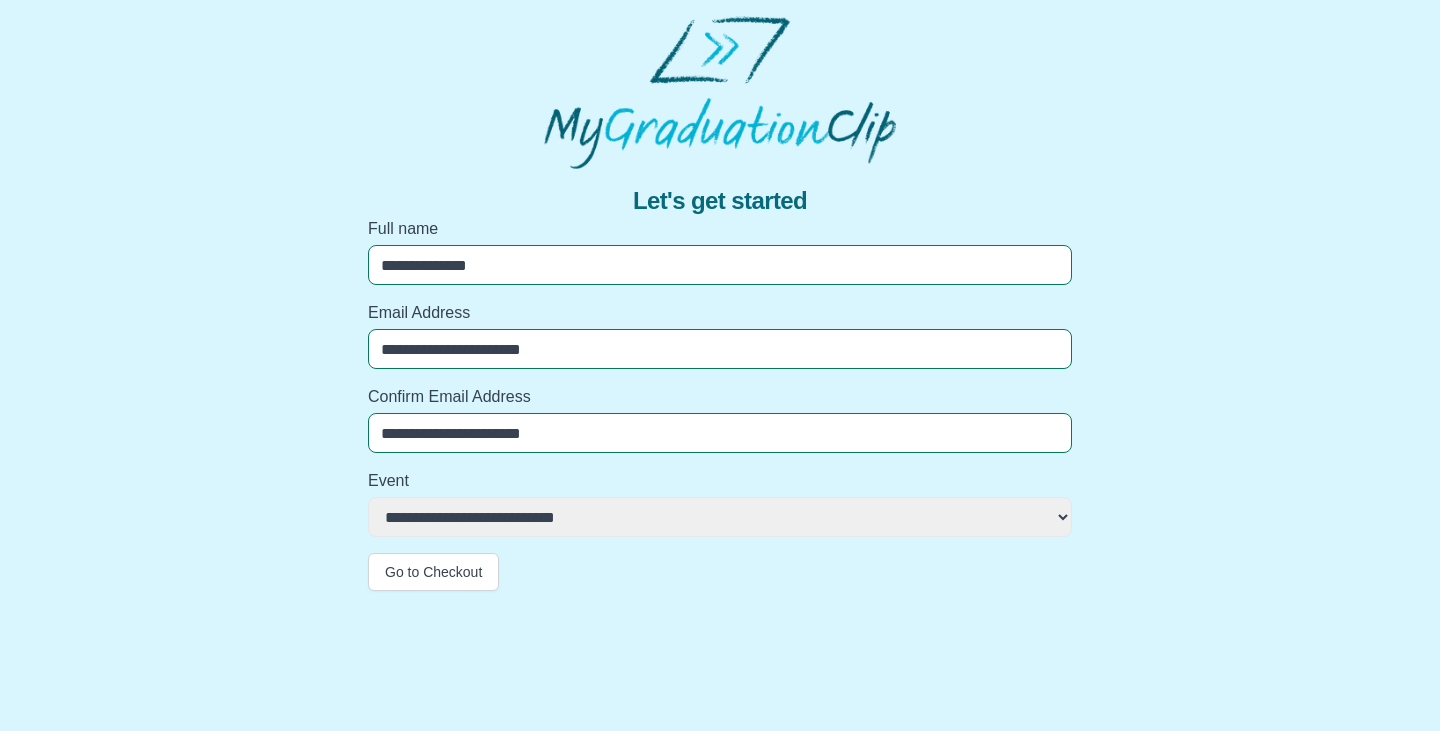 click on "**********" at bounding box center (720, 517) 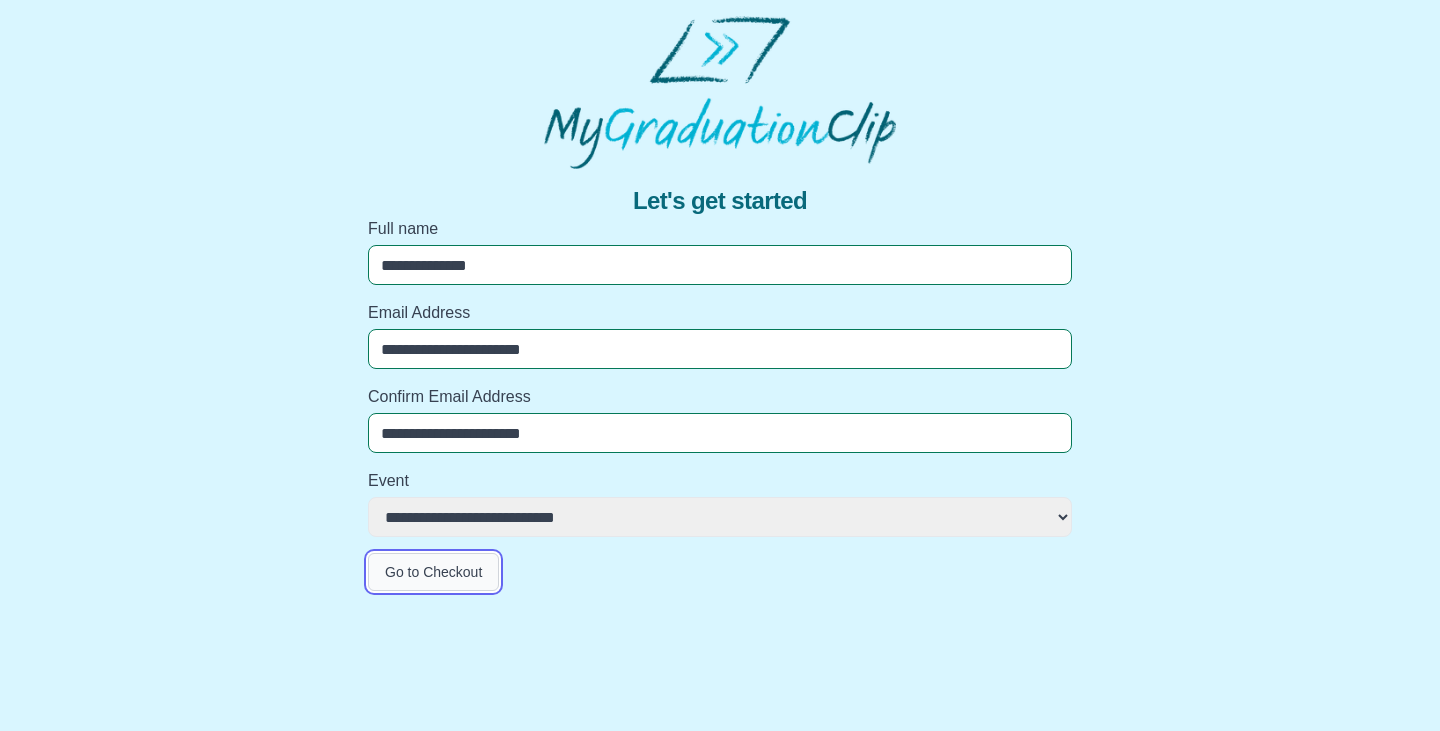 click on "Go to Checkout" at bounding box center (433, 572) 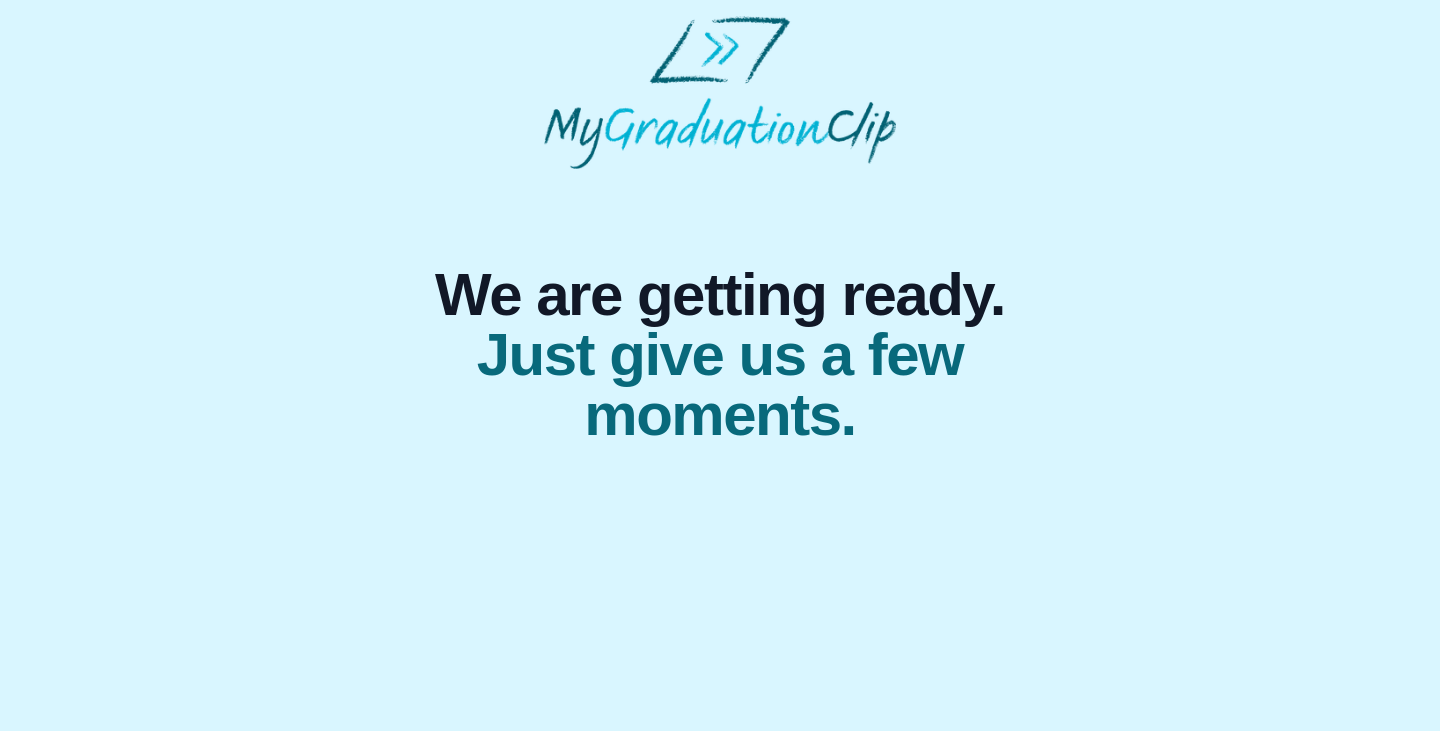 scroll, scrollTop: 0, scrollLeft: 0, axis: both 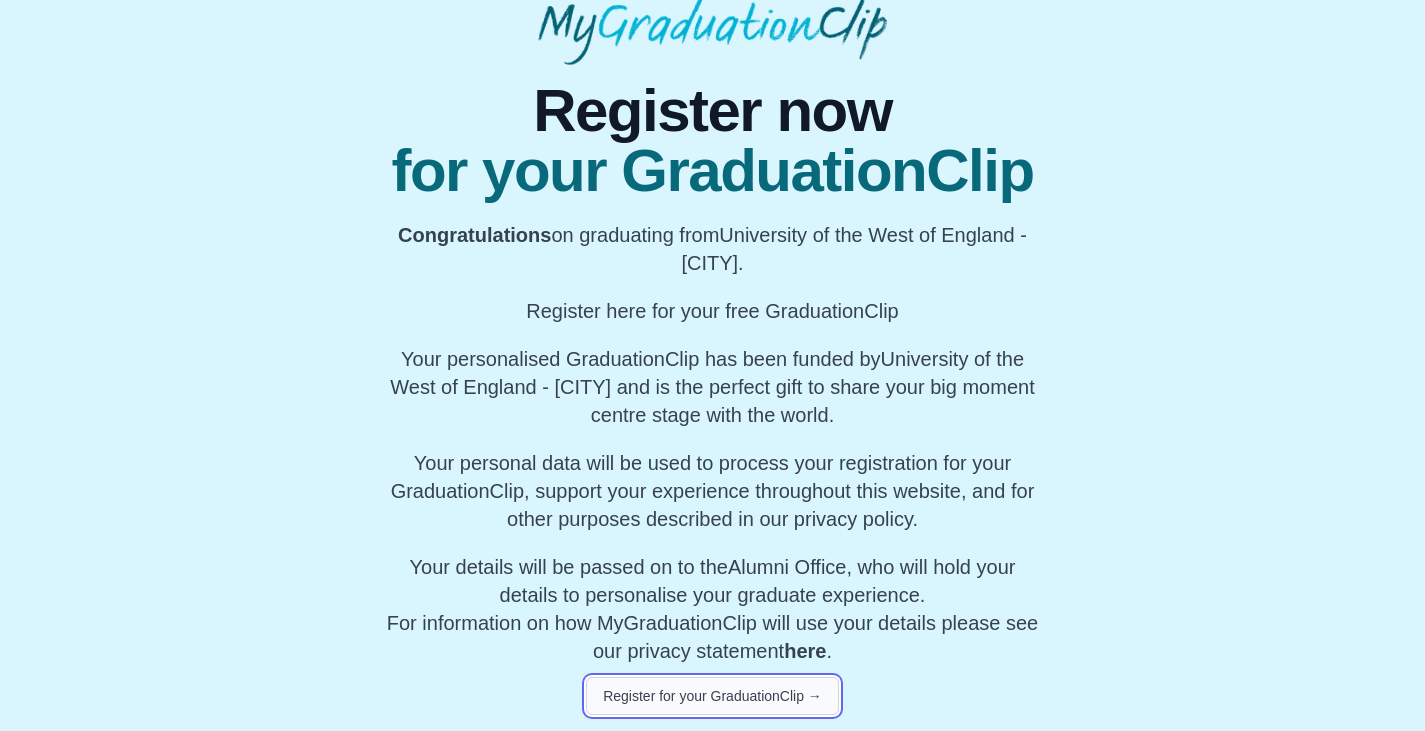 click on "Register for your GraduationClip →" at bounding box center (712, 696) 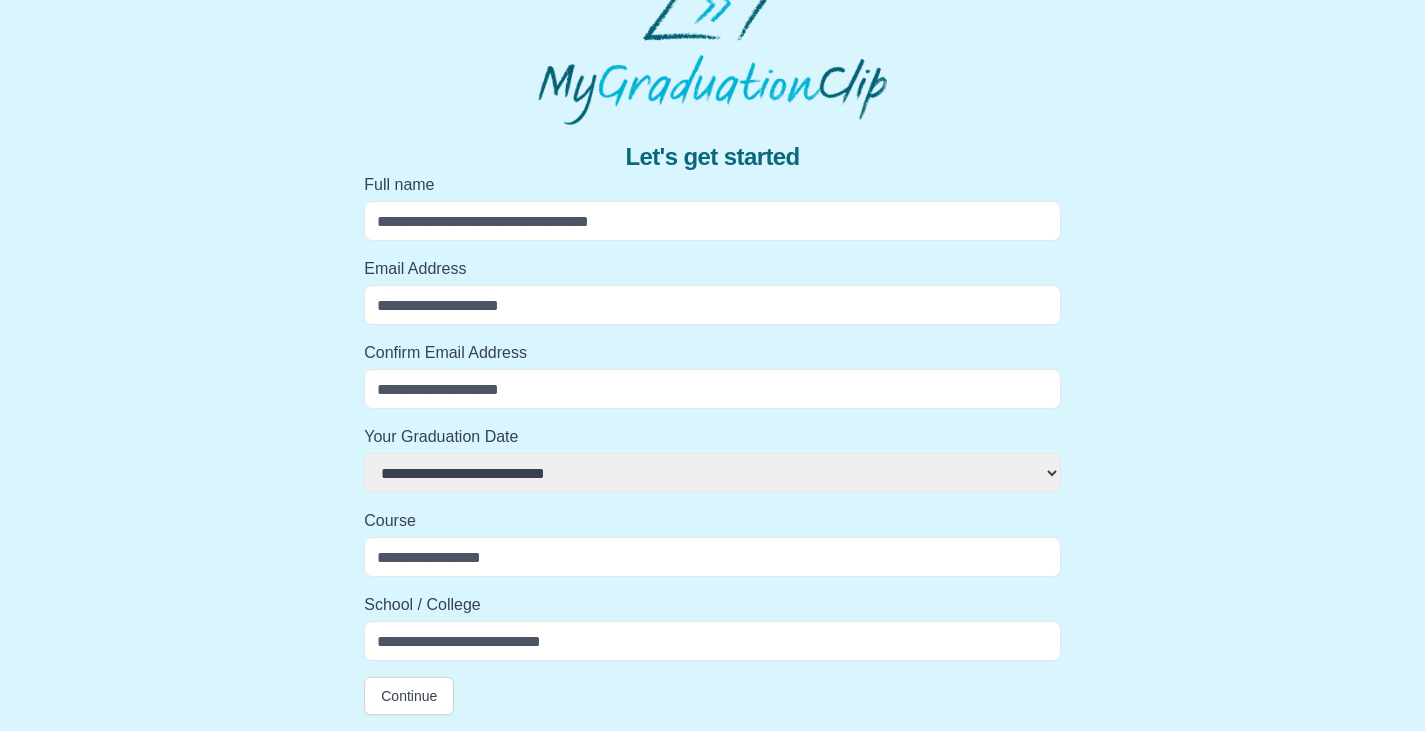select 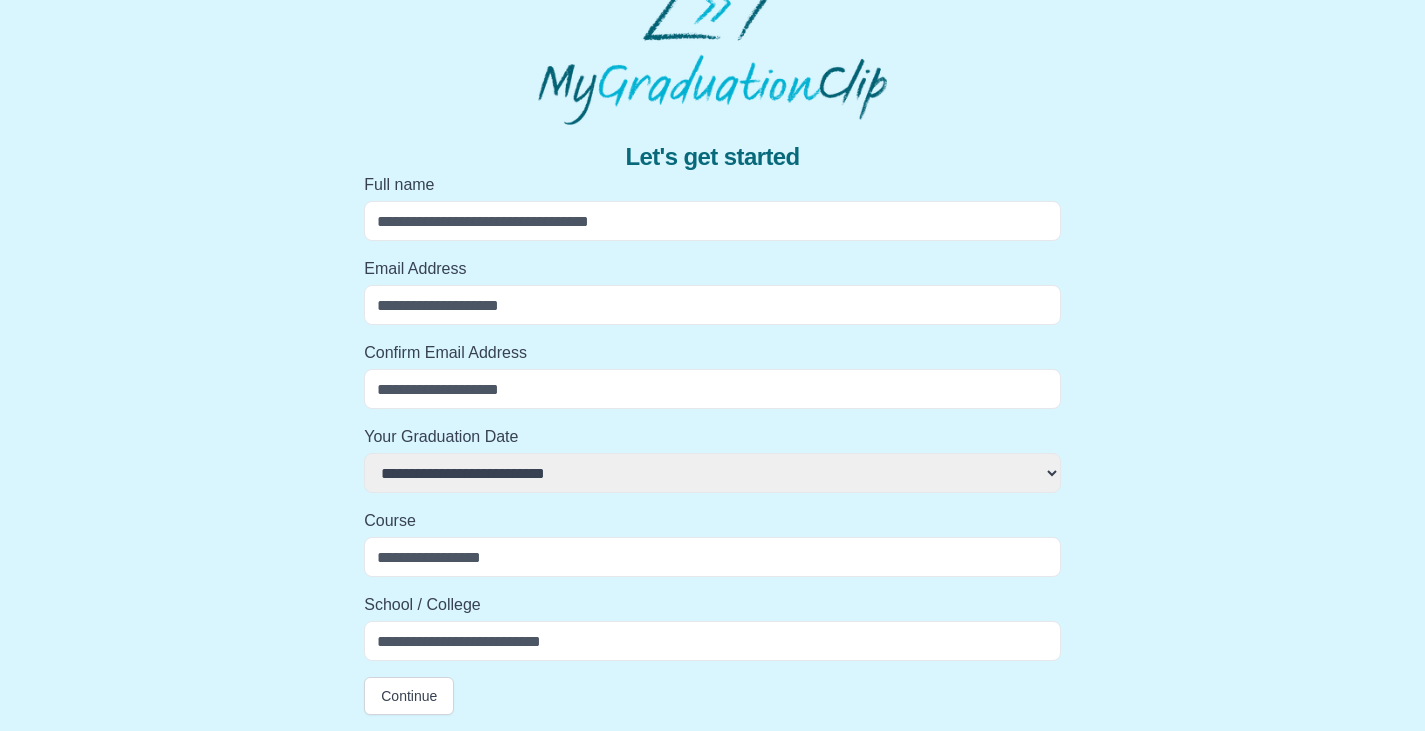 click on "Full name" at bounding box center (712, 221) 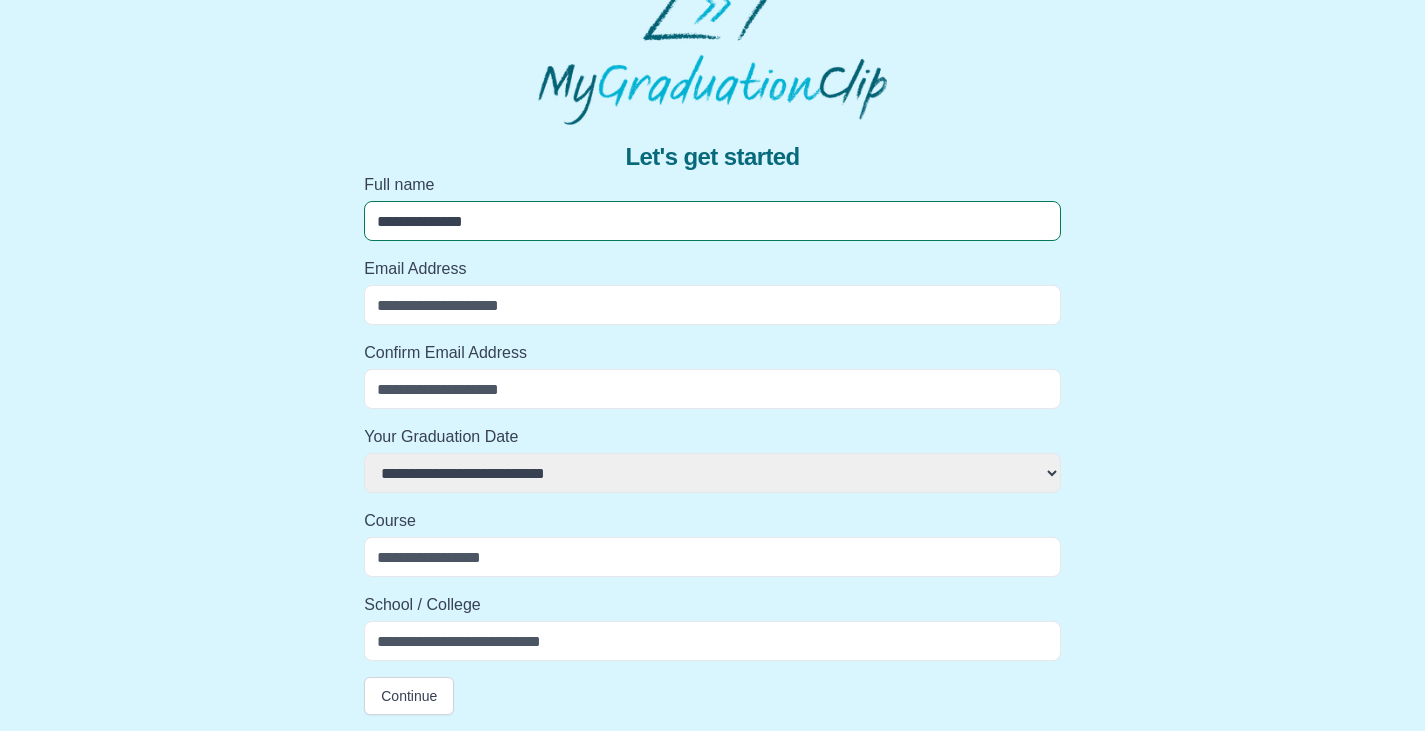 select 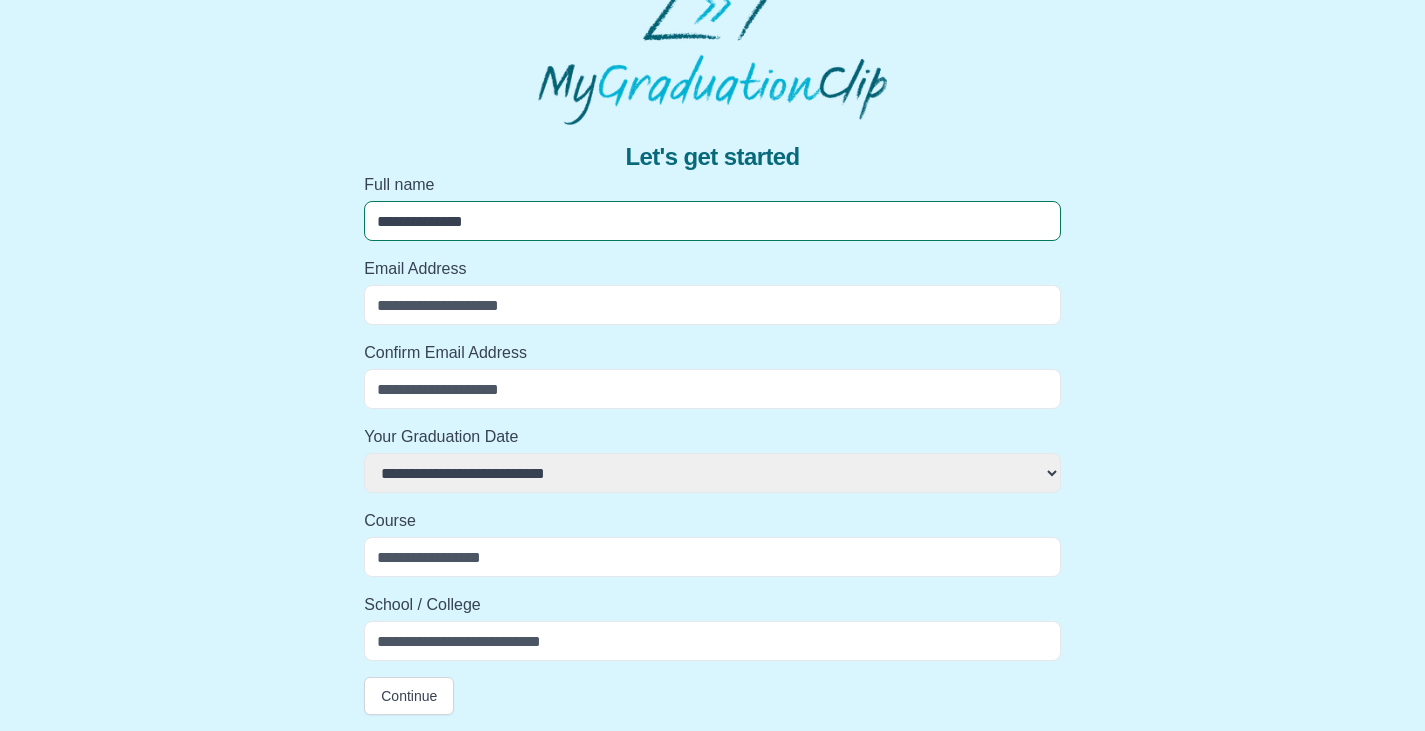 type on "**********" 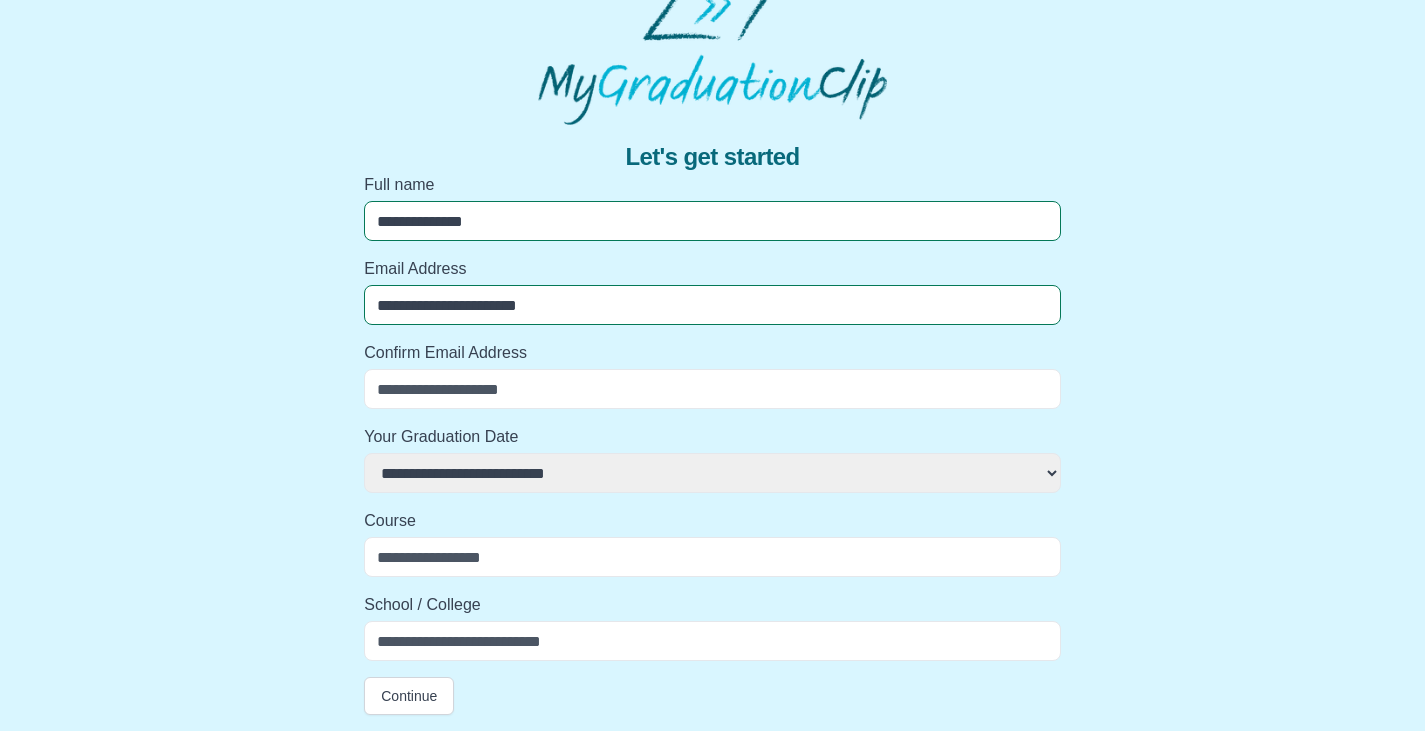 select 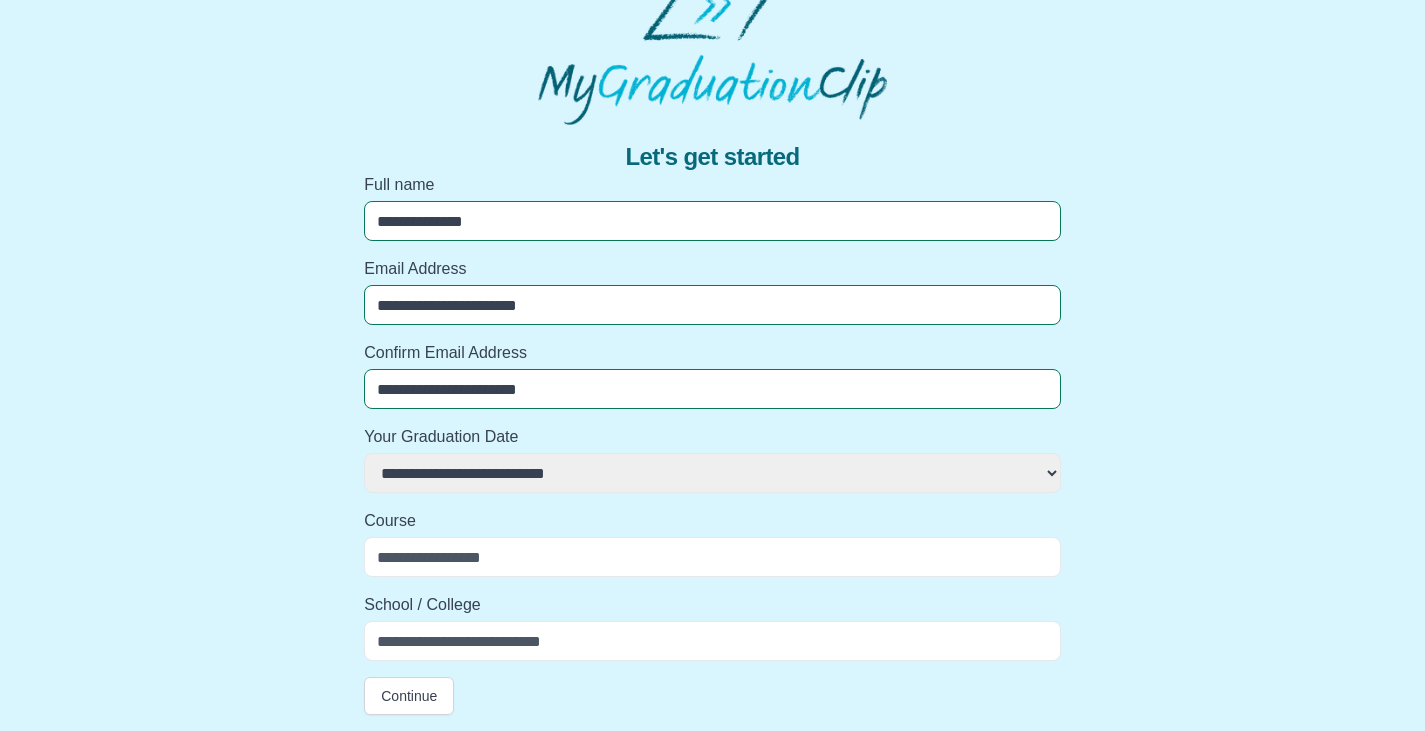 click on "**********" at bounding box center [712, 473] 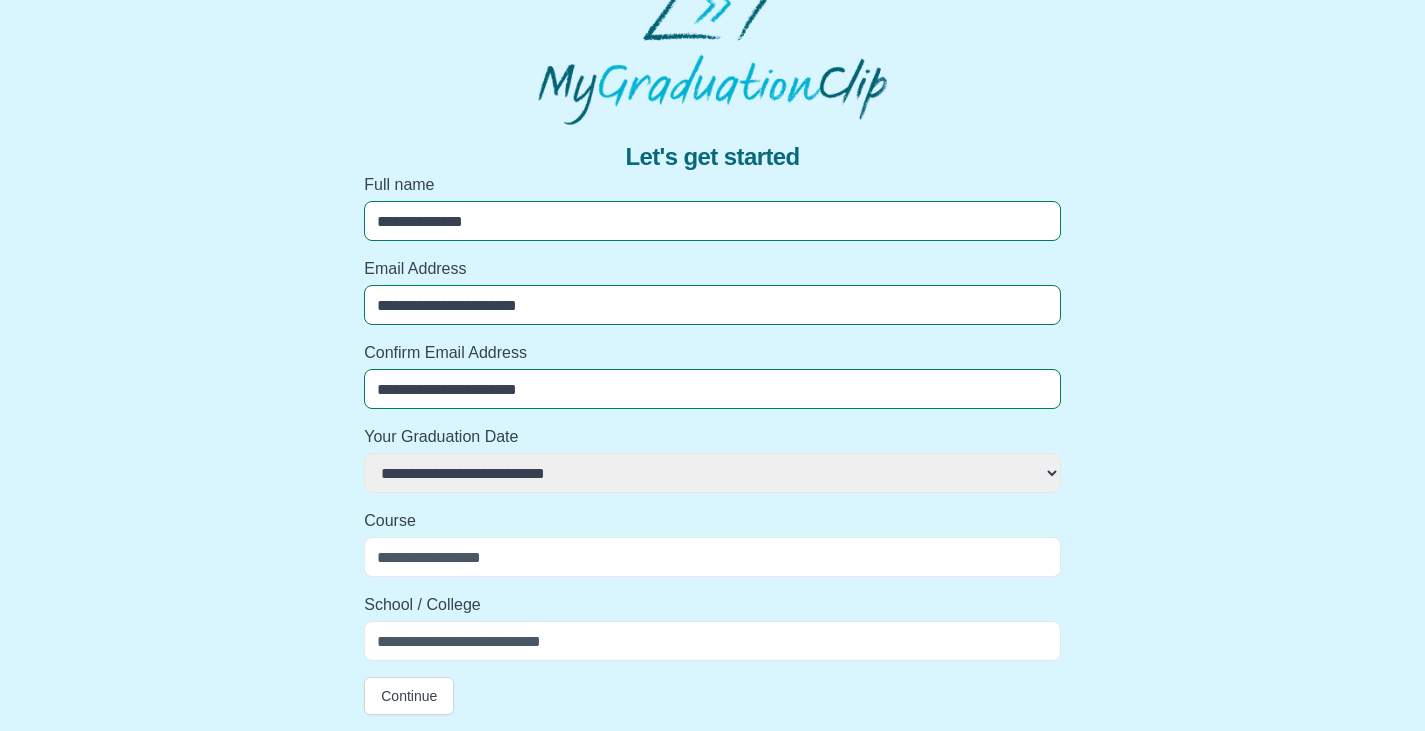 select on "**********" 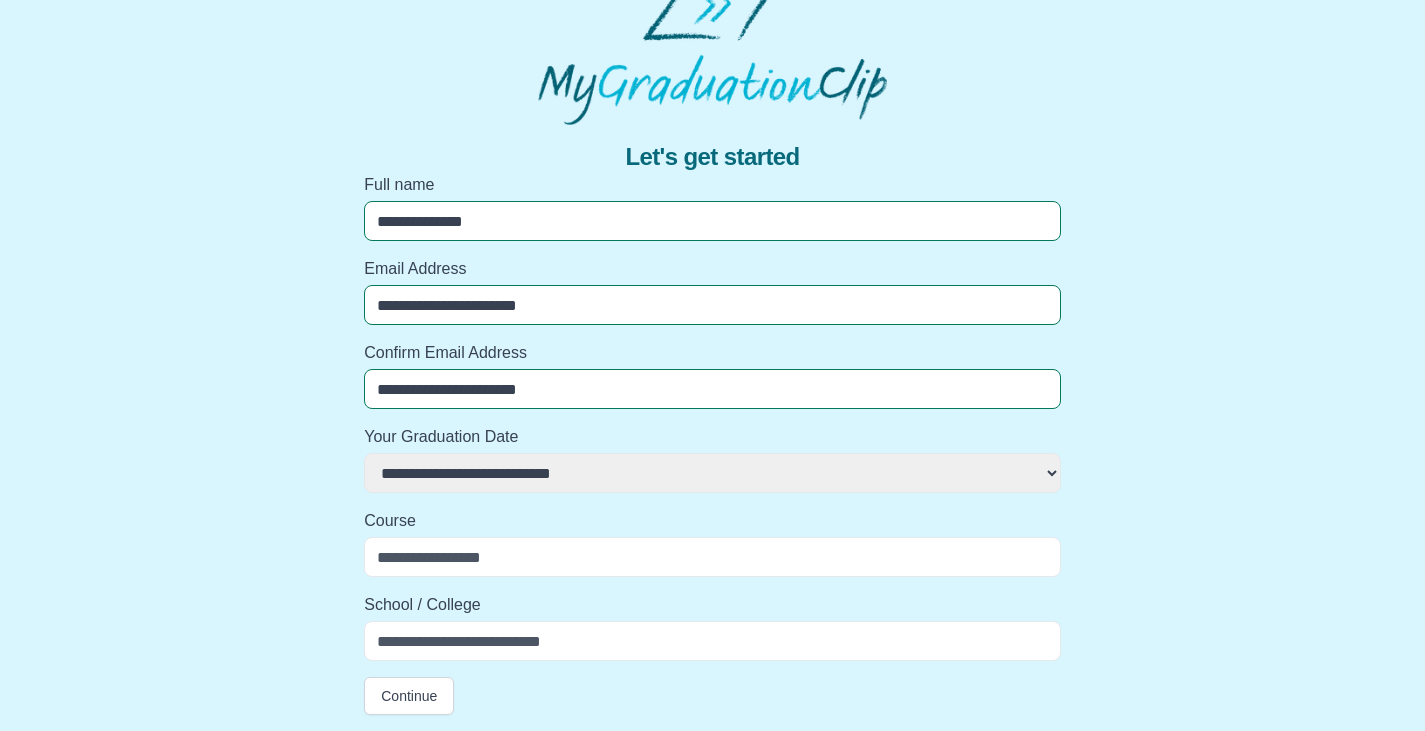 click on "**********" at bounding box center (712, 473) 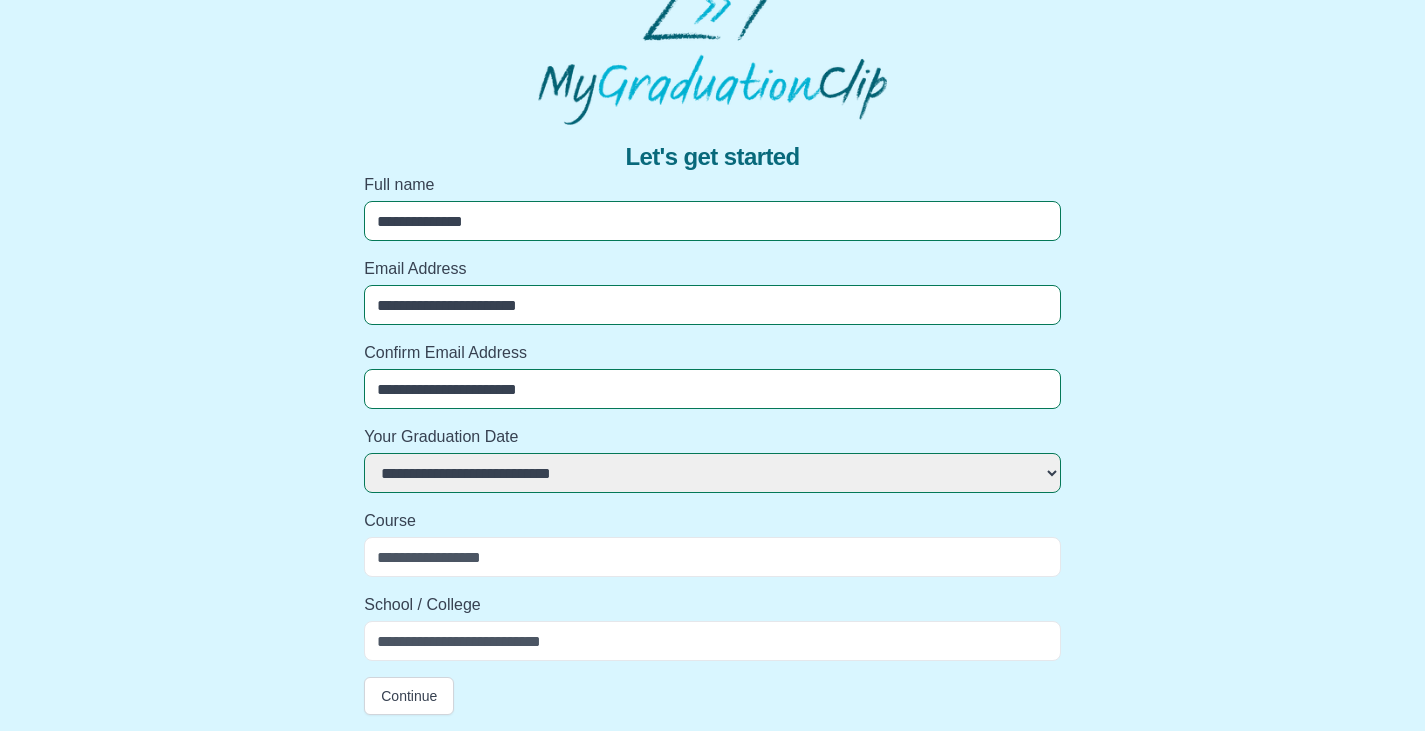 click on "Course" at bounding box center [712, 557] 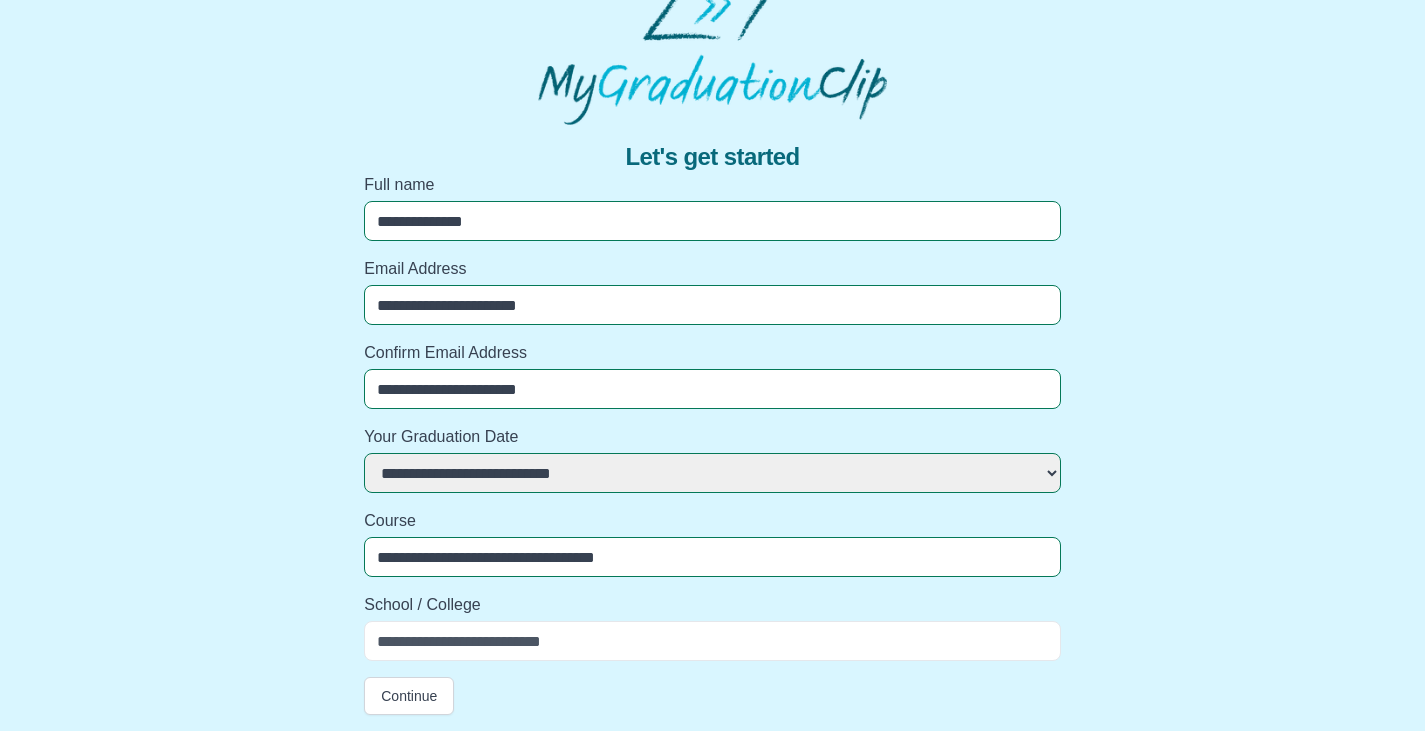 type on "**********" 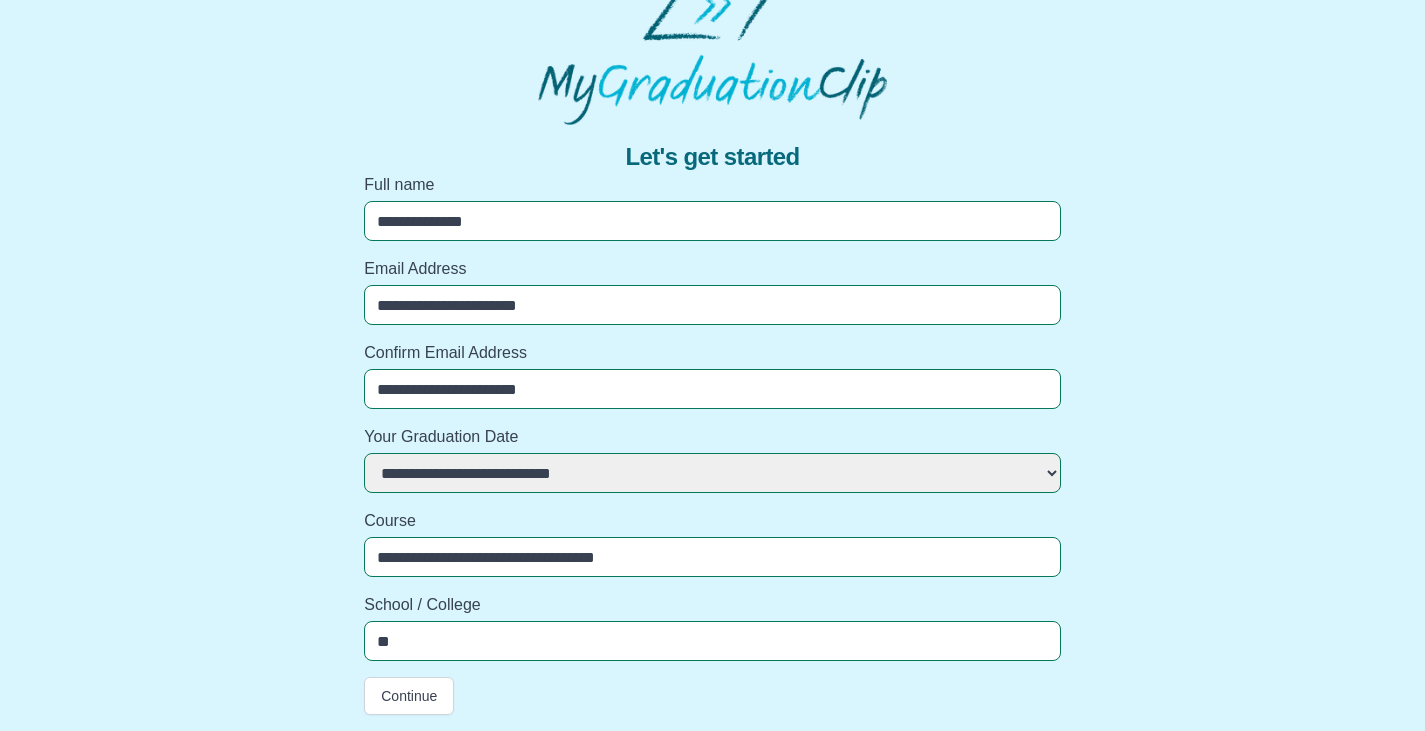 type on "*" 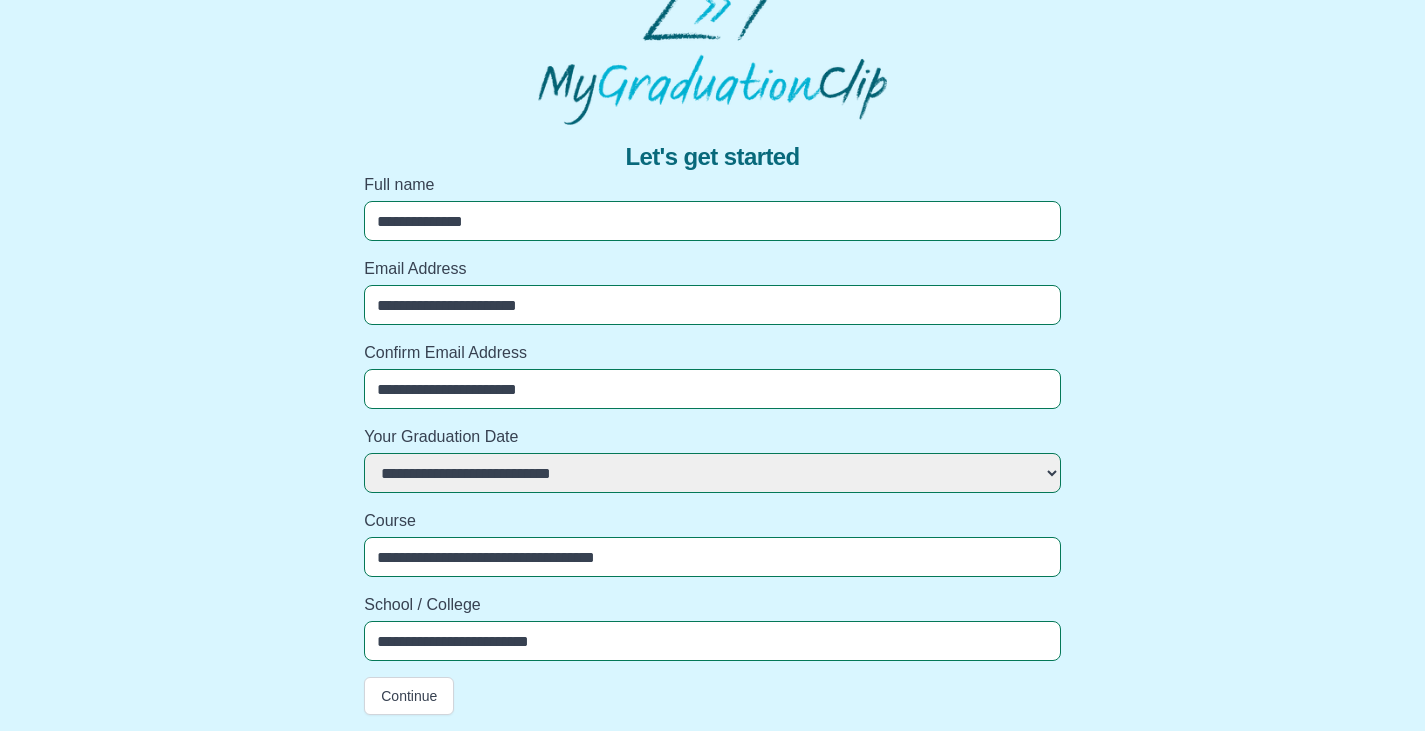 type on "**********" 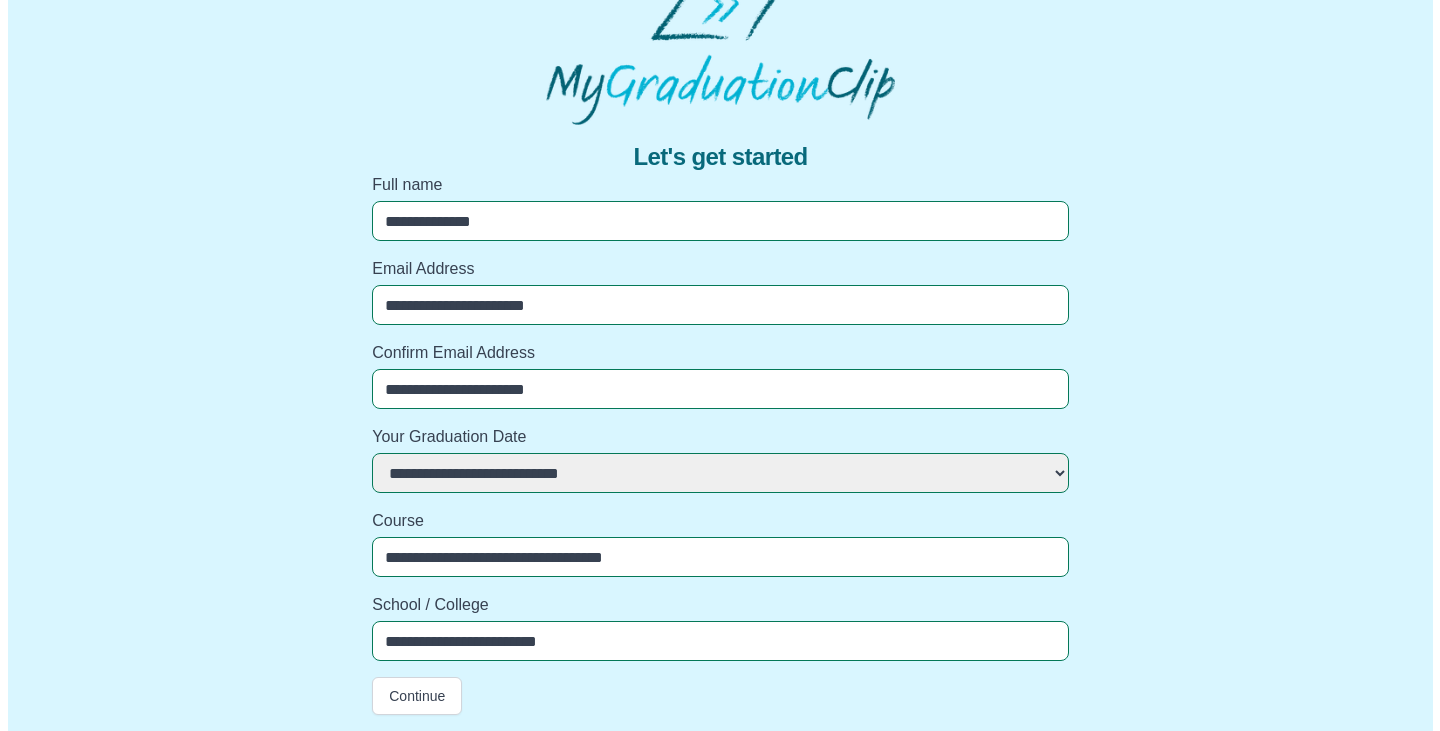 scroll, scrollTop: 0, scrollLeft: 0, axis: both 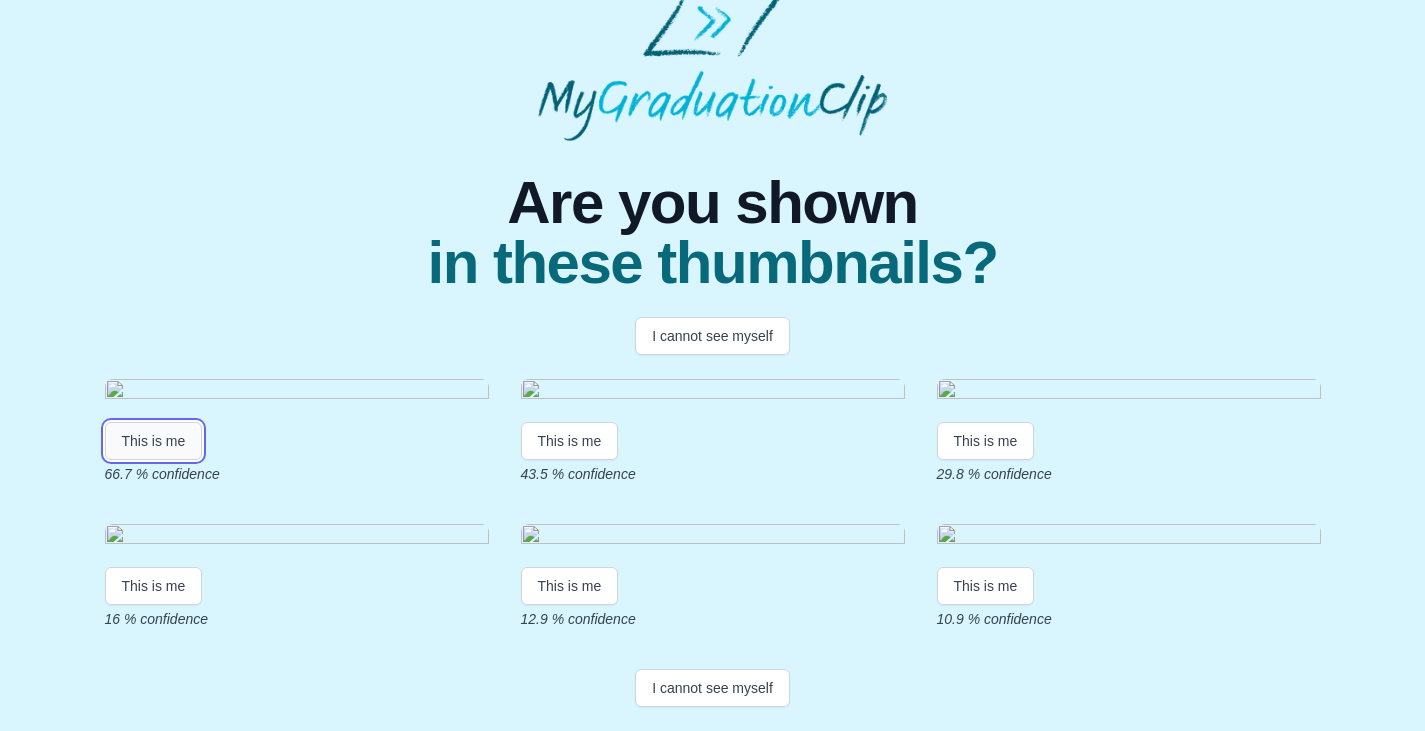 click on "This is me" at bounding box center (154, 441) 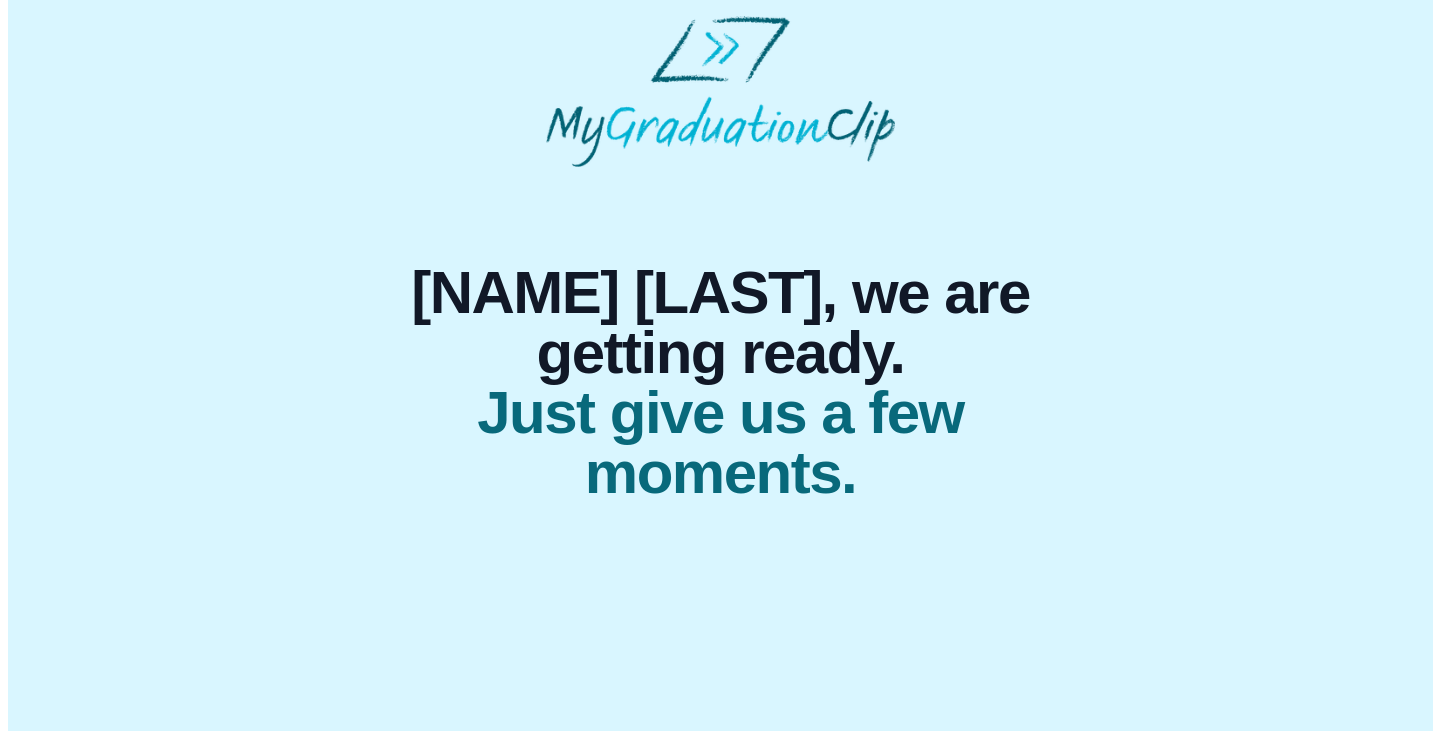 scroll, scrollTop: 0, scrollLeft: 0, axis: both 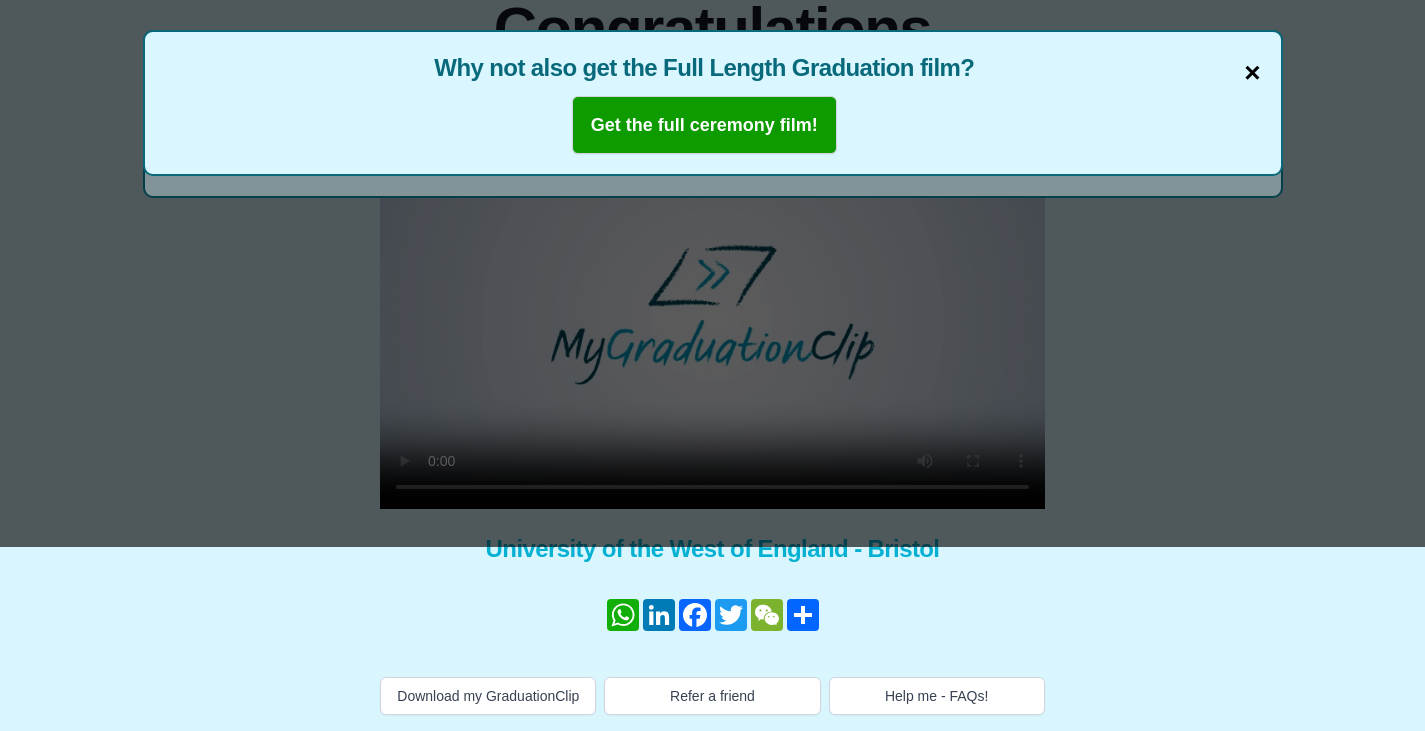 click on "×" at bounding box center [1252, 73] 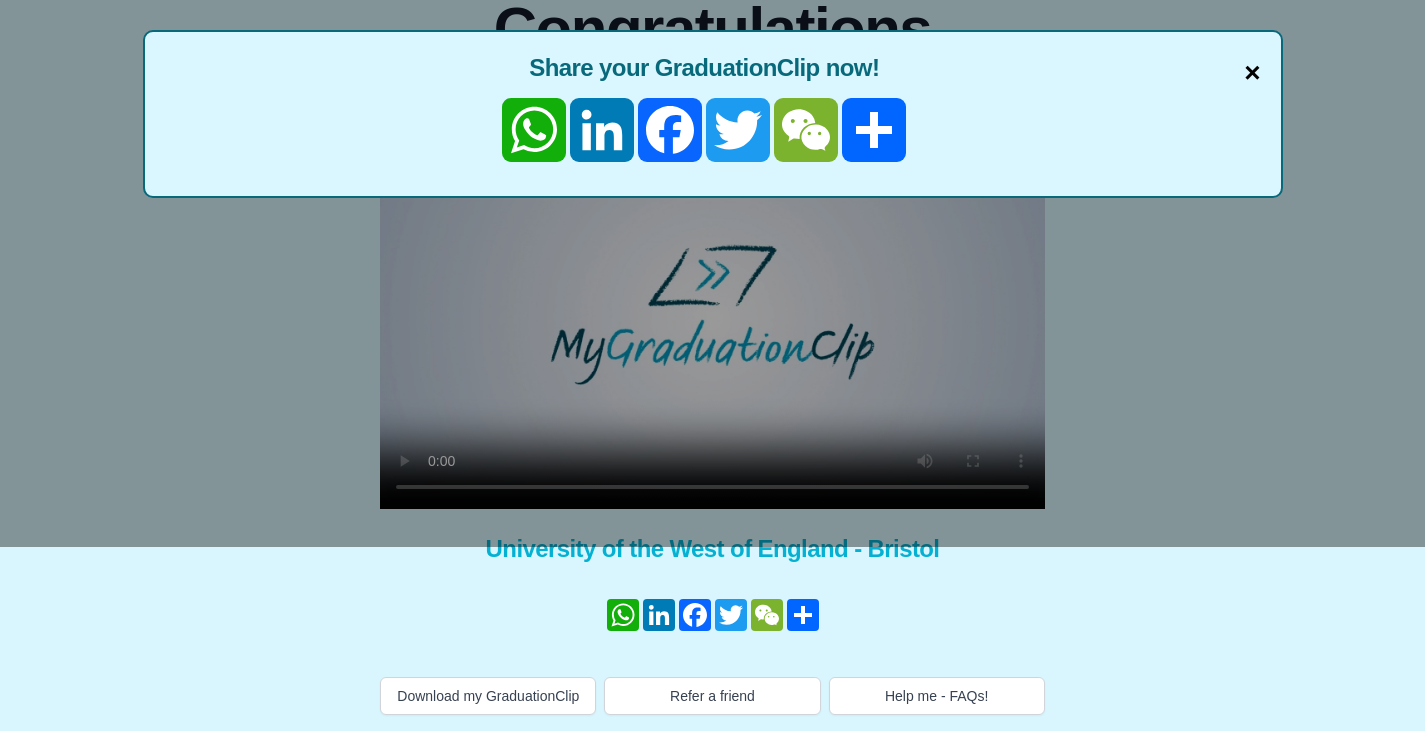 click on "×" at bounding box center (1252, 73) 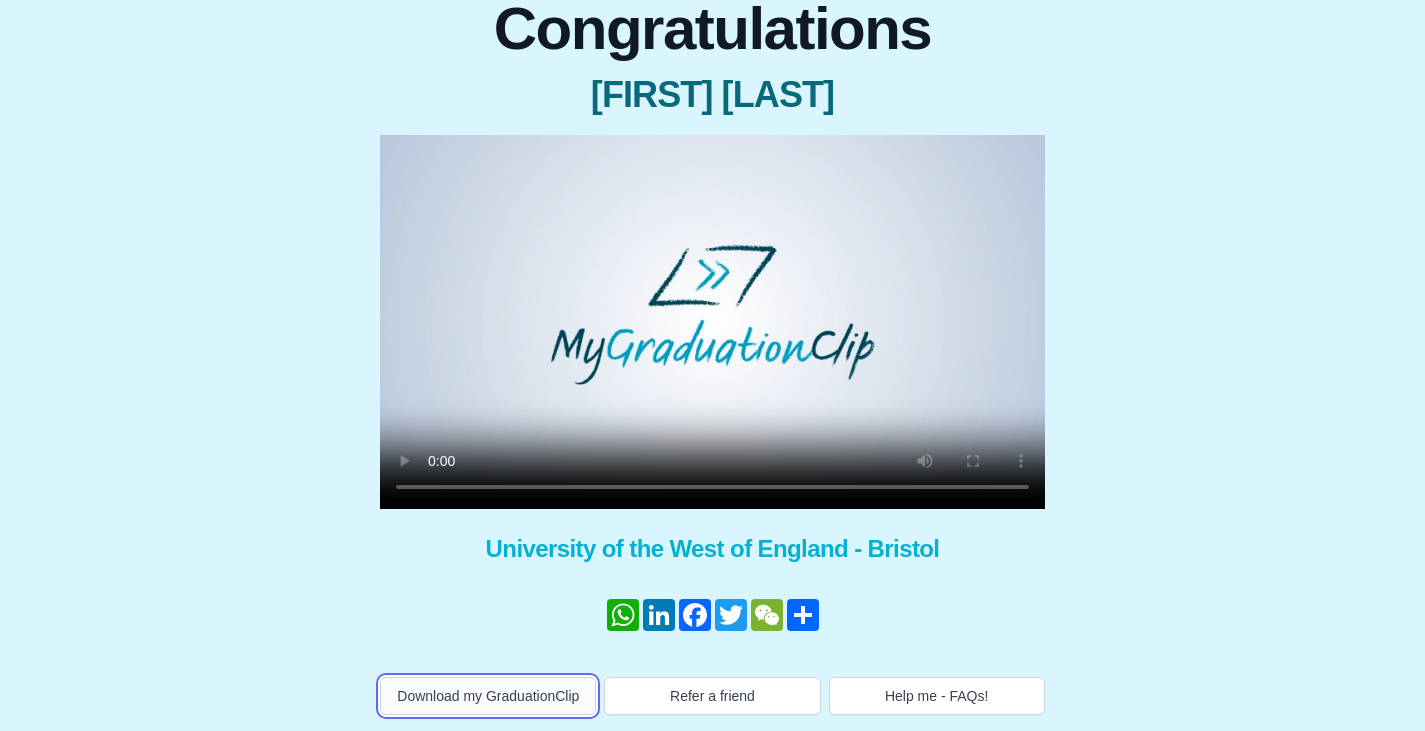click on "Download my GraduationClip" at bounding box center [488, 696] 